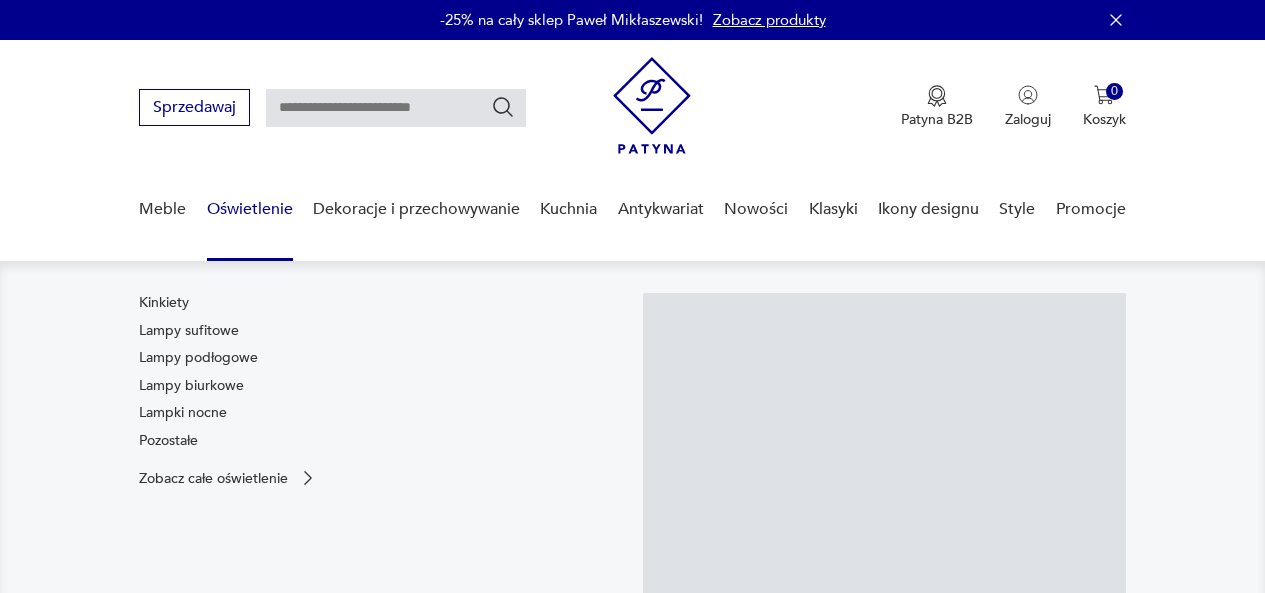 scroll, scrollTop: 0, scrollLeft: 0, axis: both 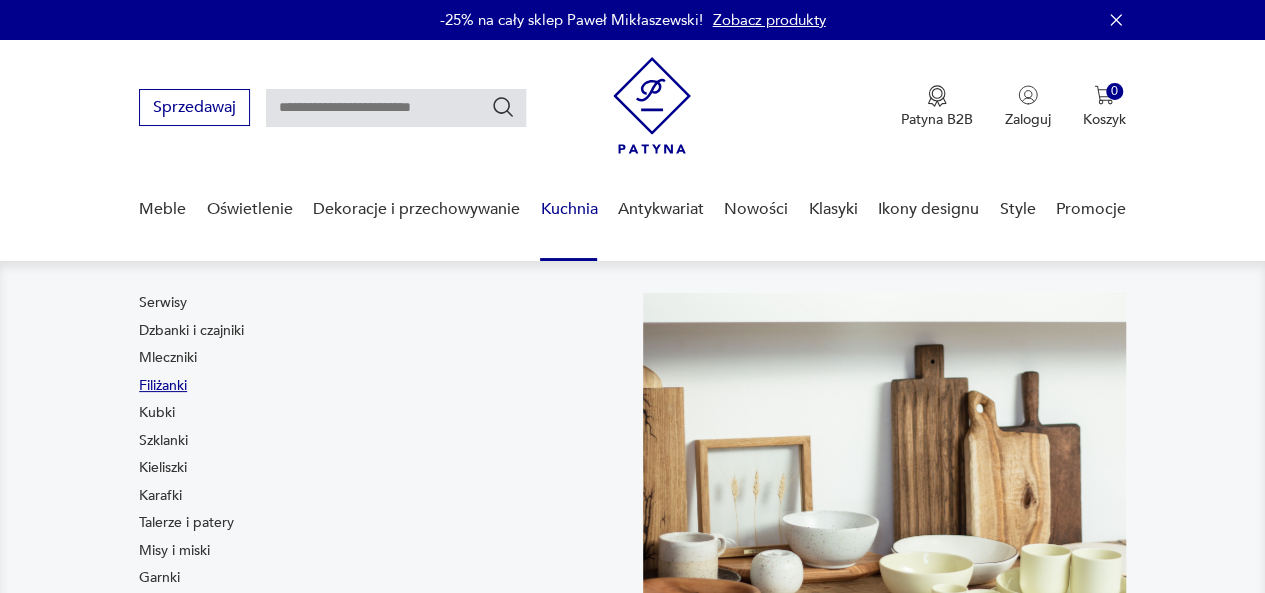 click on "Filiżanki" at bounding box center (163, 386) 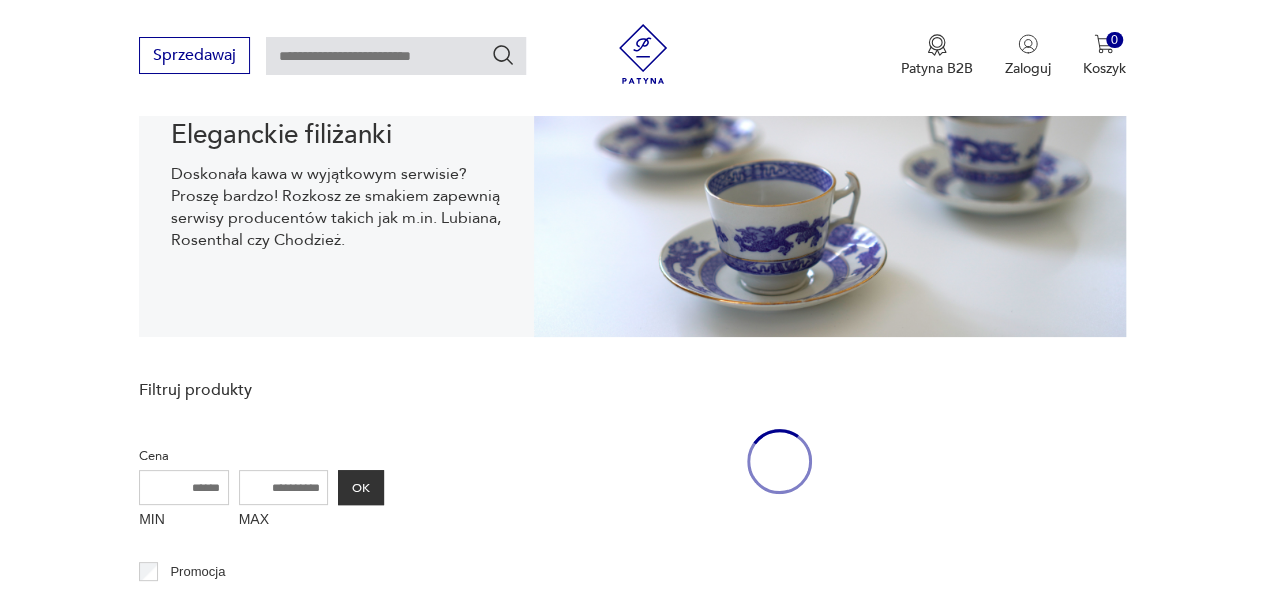 scroll, scrollTop: 386, scrollLeft: 0, axis: vertical 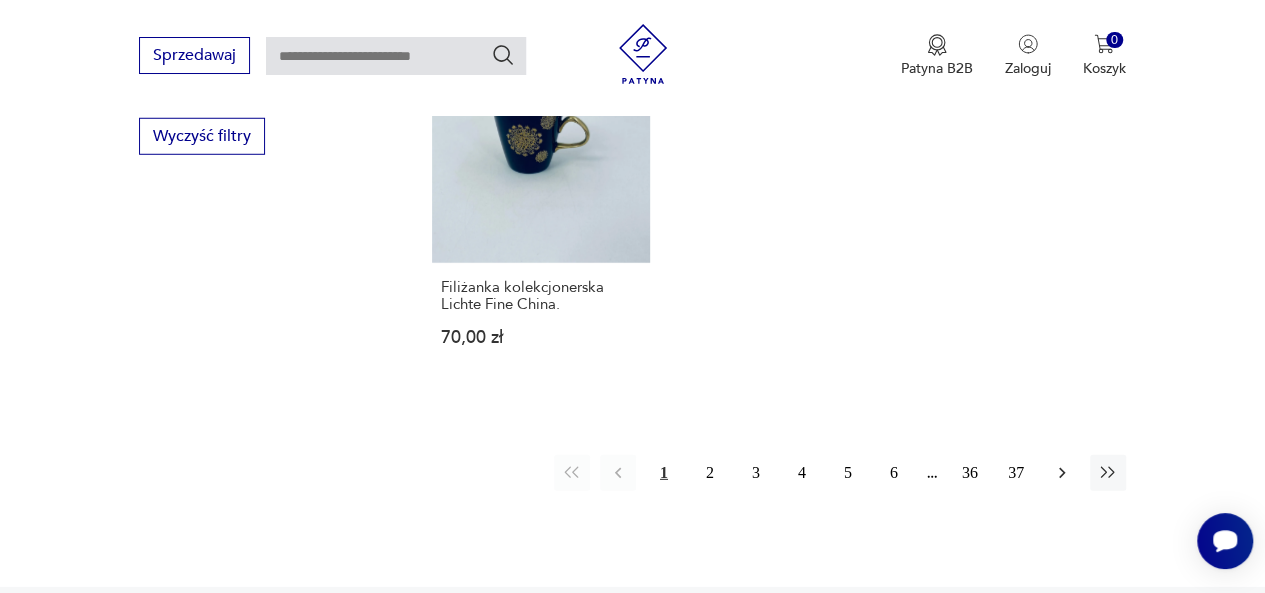 click 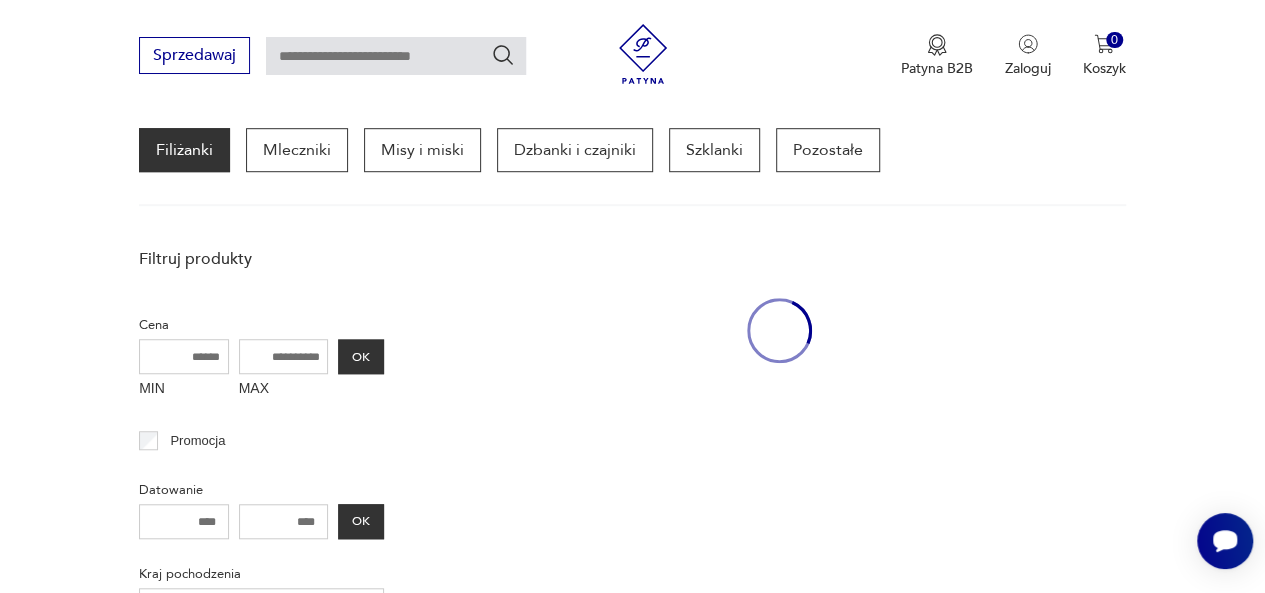 scroll, scrollTop: 530, scrollLeft: 0, axis: vertical 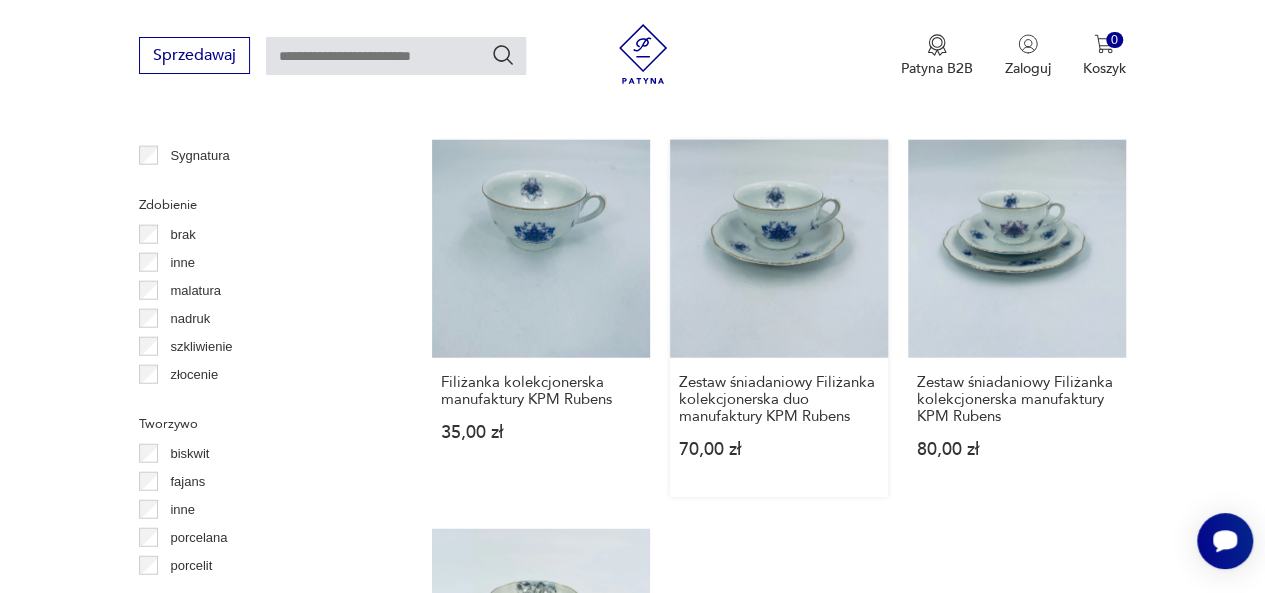 click on "Zestaw śniadaniowy Filiżanka kolekcjonerska duo manufaktury KPM Rubens 70,00 zł" at bounding box center (779, 318) 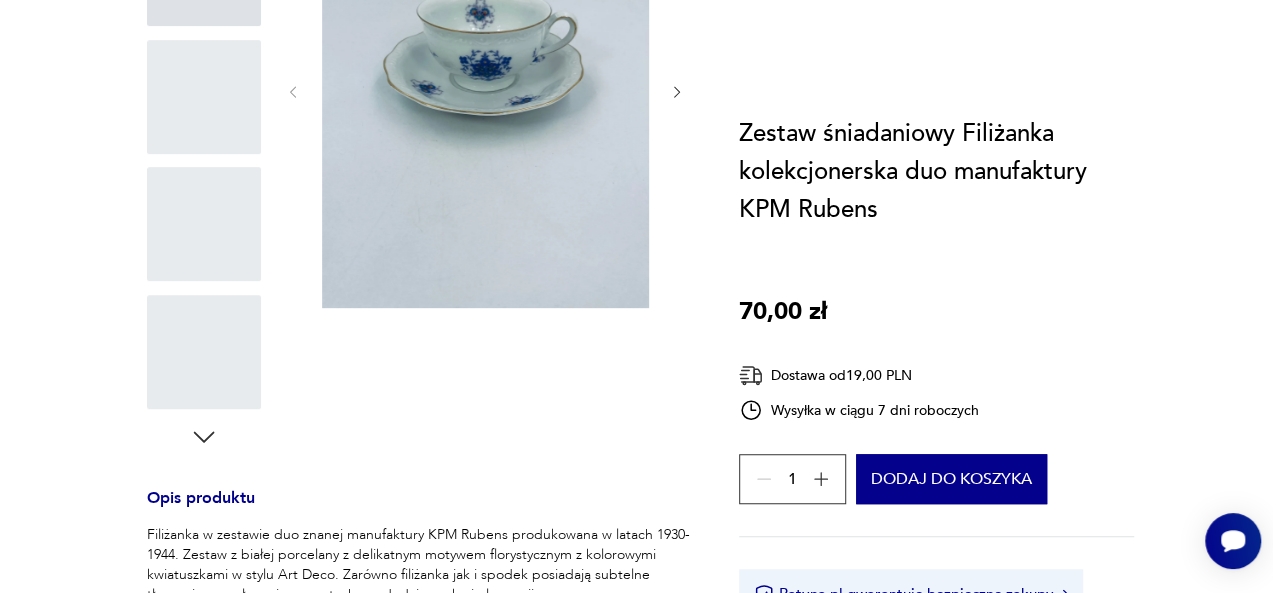 scroll, scrollTop: 0, scrollLeft: 0, axis: both 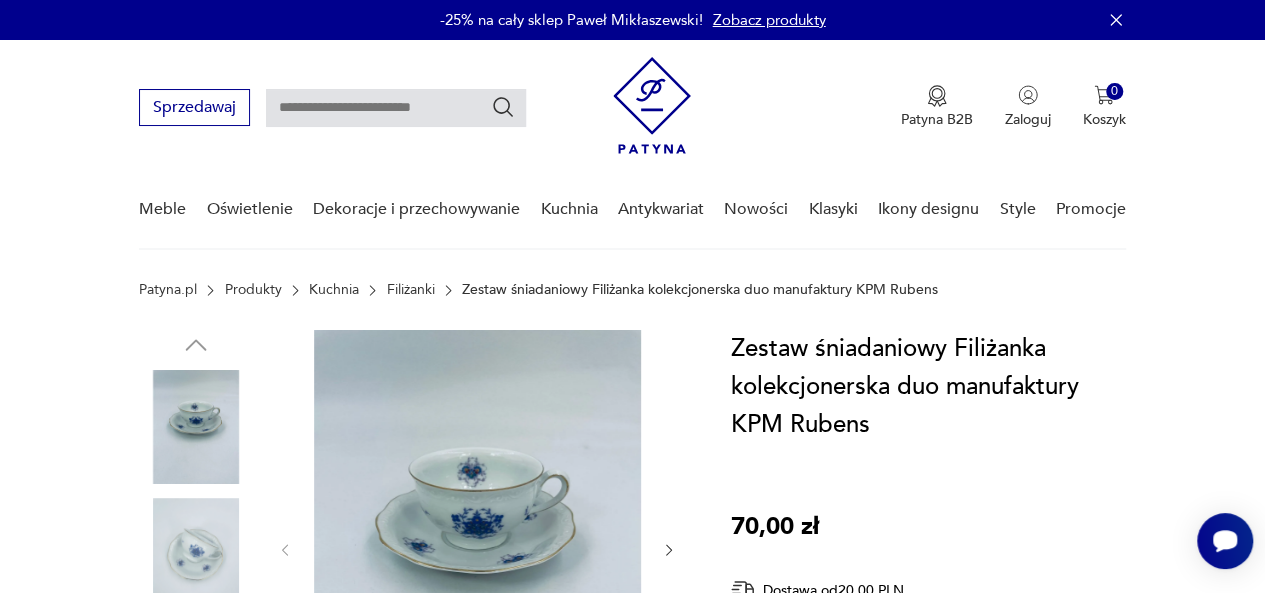 click at bounding box center (477, 548) 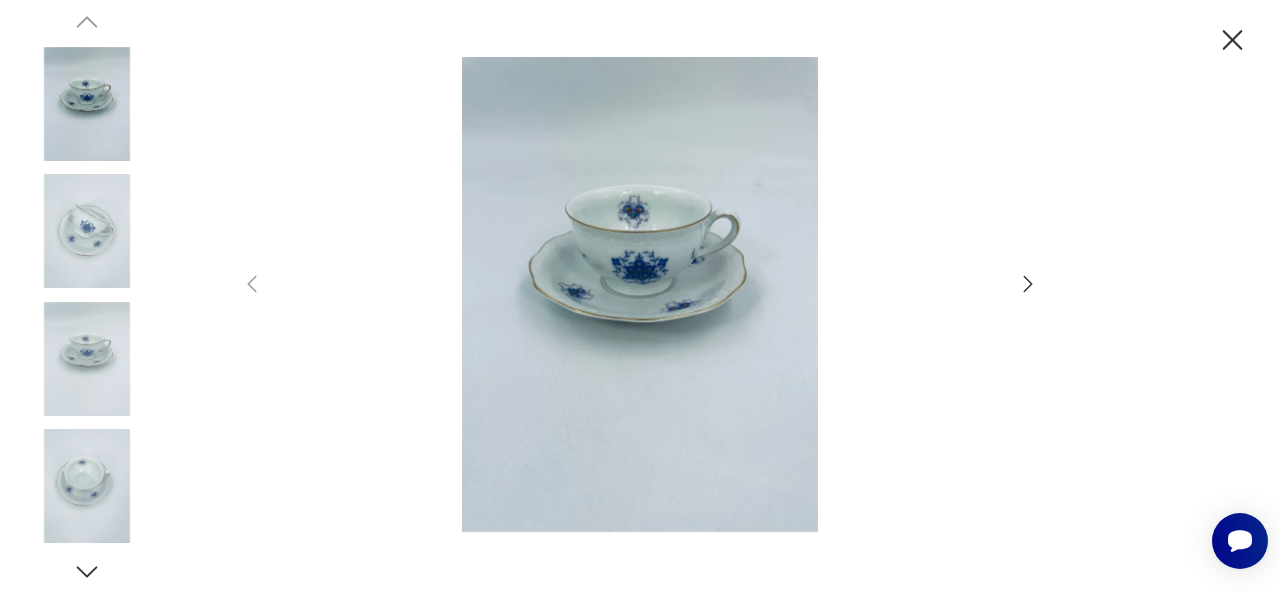 click at bounding box center (640, 294) 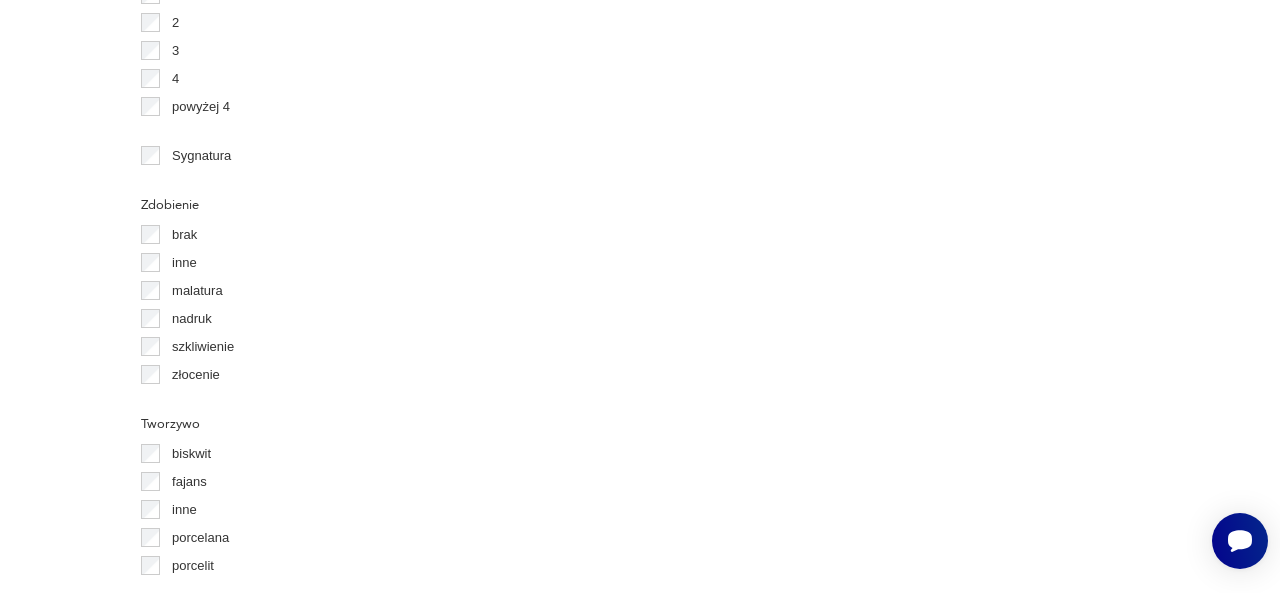 scroll, scrollTop: 2501, scrollLeft: 0, axis: vertical 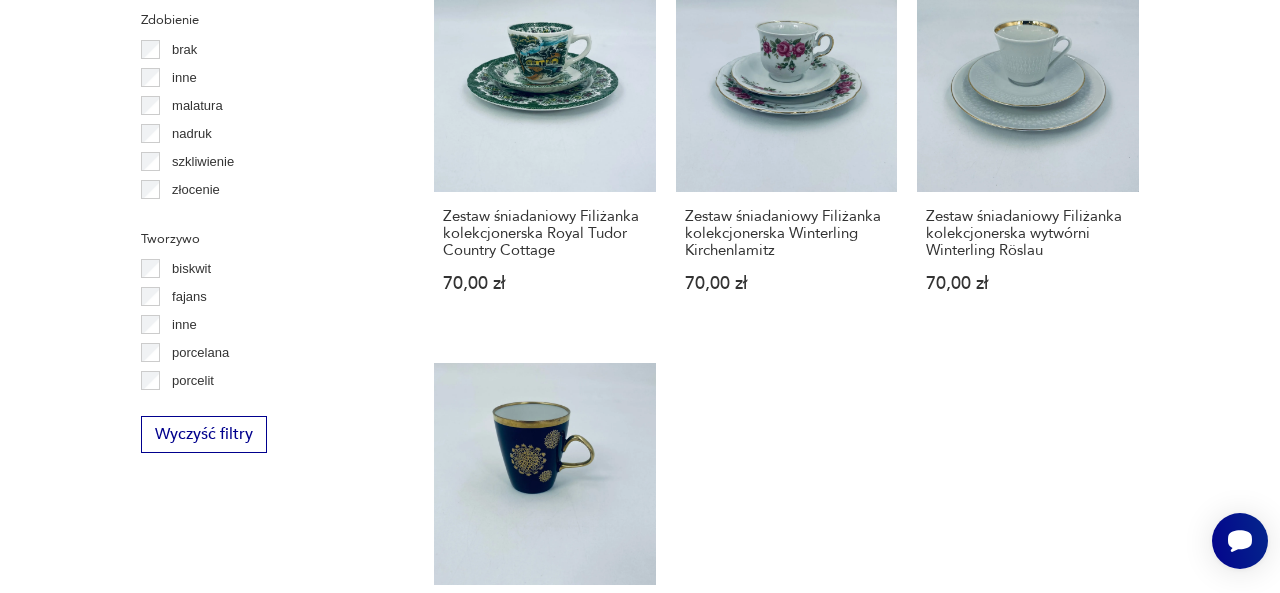 click on "Filtruj produkty Cena MIN MAX OK Promocja Datowanie OK Kraj pochodzenia Polska  ( 142 ) Niemcy  ( 82 ) Czechosłowacja  ( 40 ) Wielka Brytania  ( 13 ) Francja  ( 8 ) Włochy  ( 7 ) Austria  ( 6 ) Finlandia  ( 5 ) Producent Projektant Stan przedmiotu Klasyk Kolor Tag art deco Bauhaus Bavaria black friday Cepelia ceramika Chodzież Ćmielów Liczba sztuk 1 2 3 4 powyżej 4 Sygnatura Zdobienie brak inne malatura nadruk szkliwienie złocenie Tworzywo biskwit fajans inne porcelana porcelit Wyczyść filtry Znaleziono  580   produktów Filtruj Sortuj według daty dodania Sortuj według daty dodania Filiżanka kolekcjonerska Burg Lindau 55,00 zł Zestaw śniadaniowy Filiżanka kolekcjonerska Burg Lindau 70,00 zł Zestaw śniadaniowy Filiżanka kolekcjonerska Yamda Nippon Japonia 130,00 zł Zestaw śniadaniowy Filiżanka kolekcjonerska Yamda Nippon Japonia 160,00 zł Zestaw śniadaniowy Filiżanka kolekcjonerska Krautheim Selb Bavaria 60,00 zł Zestaw śniadaniowy marki Geische, lata 1939-1945. 249,00 zł 1 2 3" at bounding box center (640, -380) 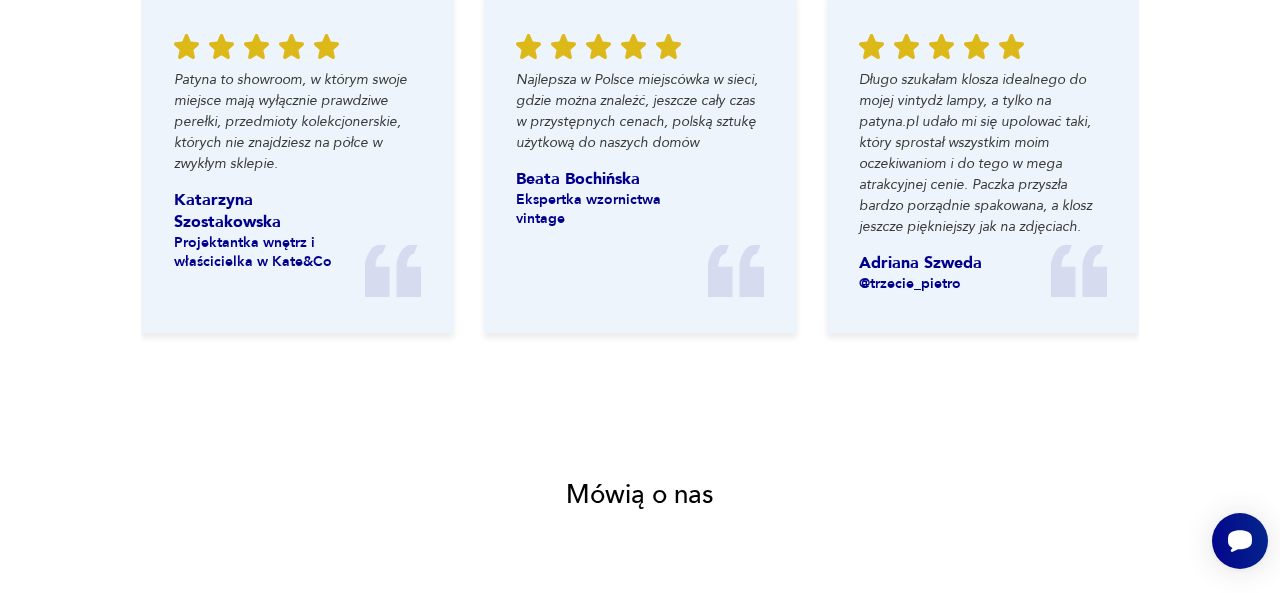 scroll, scrollTop: 0, scrollLeft: 0, axis: both 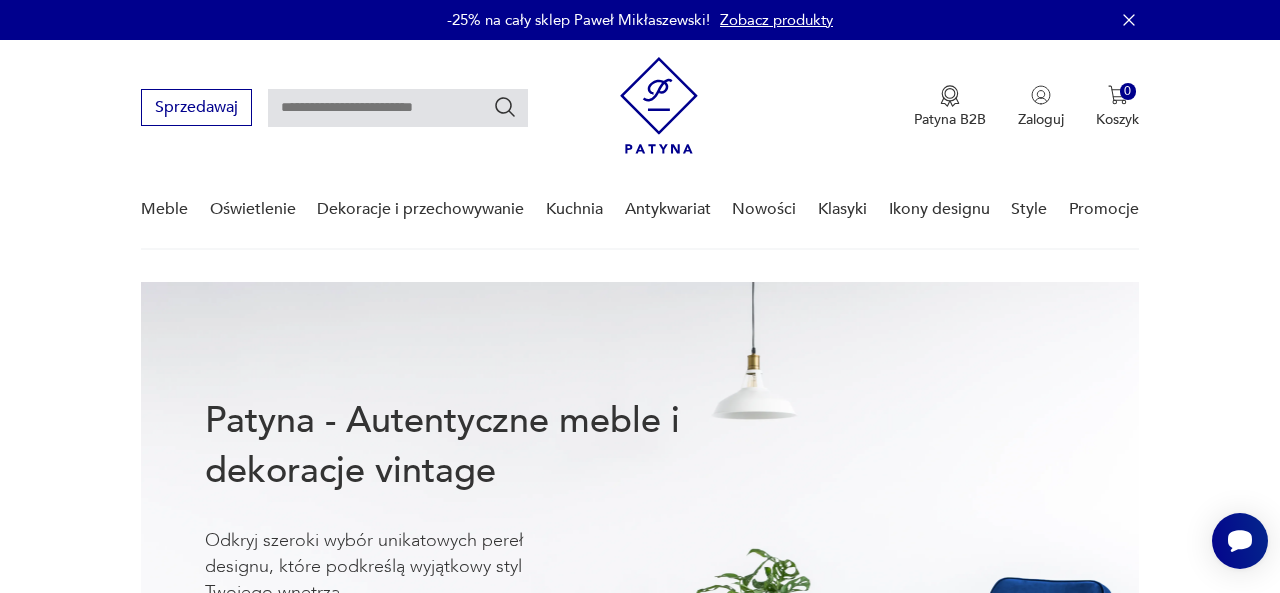 click at bounding box center [659, 105] 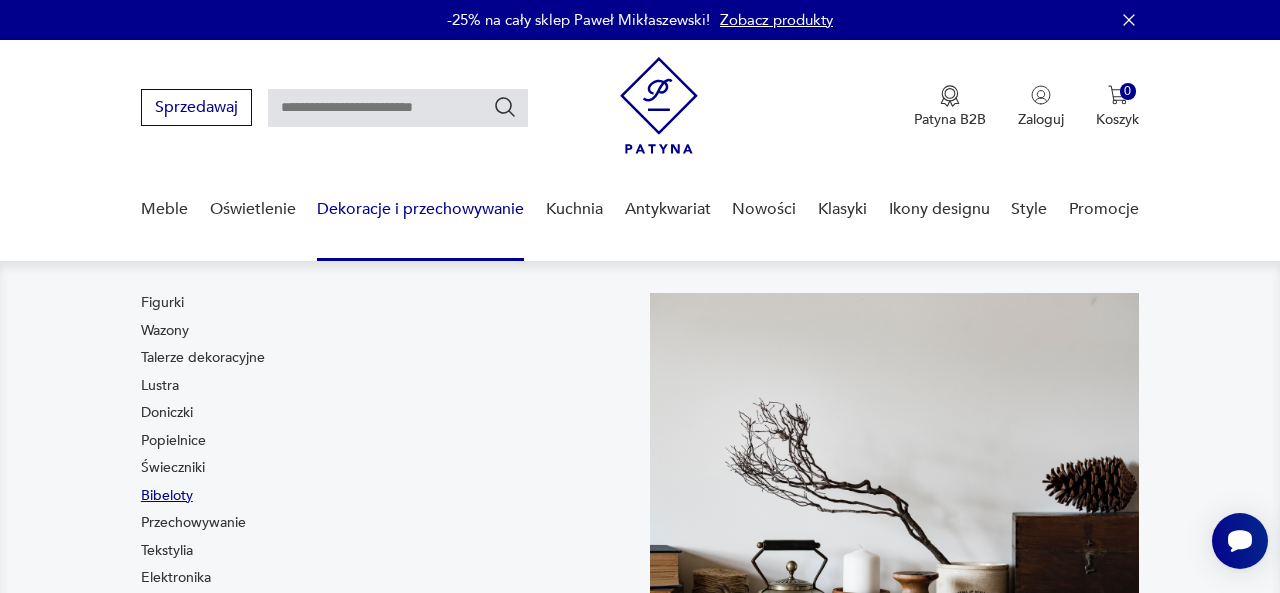 click on "Bibeloty" at bounding box center (167, 496) 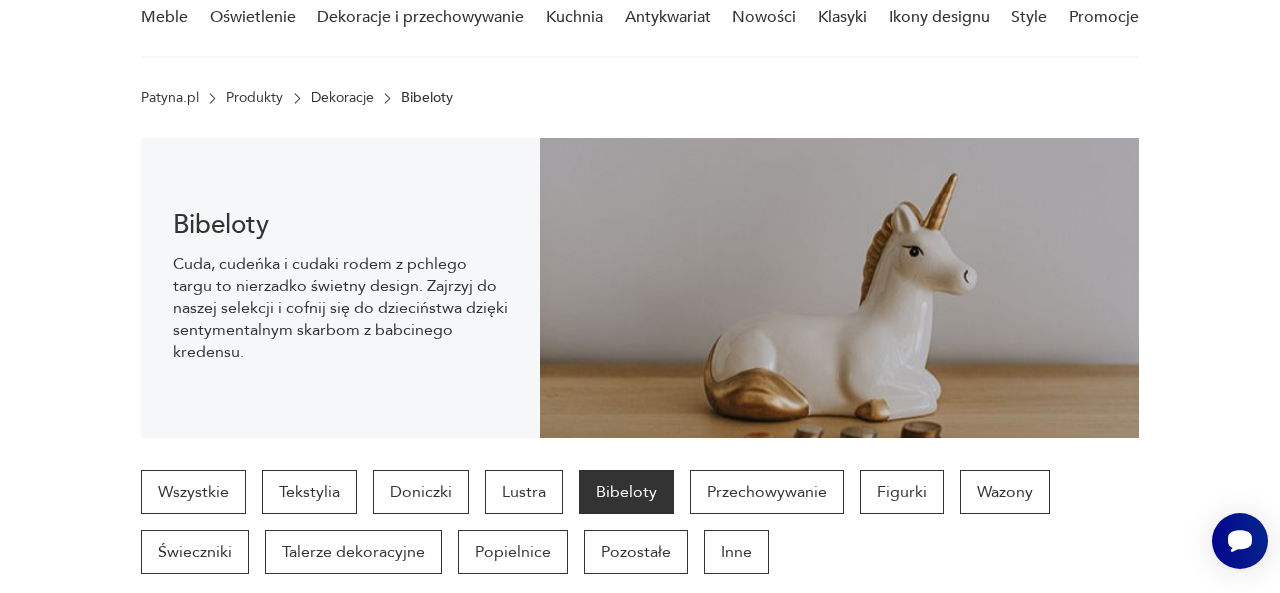 scroll, scrollTop: 198, scrollLeft: 0, axis: vertical 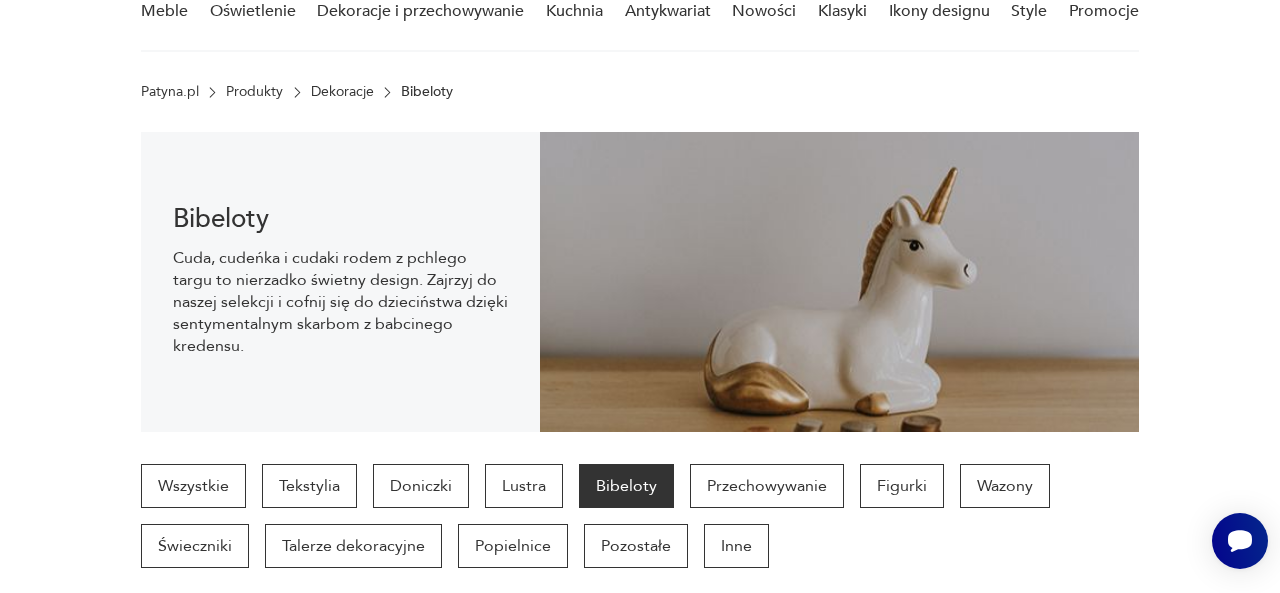 click on "Bibeloty Cuda, cudeńka i cudaki rodem z pchlego targu to nierzadko świetny design. Zajrzyj do naszej selekcji i cofnij się do dzieciństwa dzięki sentymentalnym skarbom z babcinego kredensu." at bounding box center [640, 282] 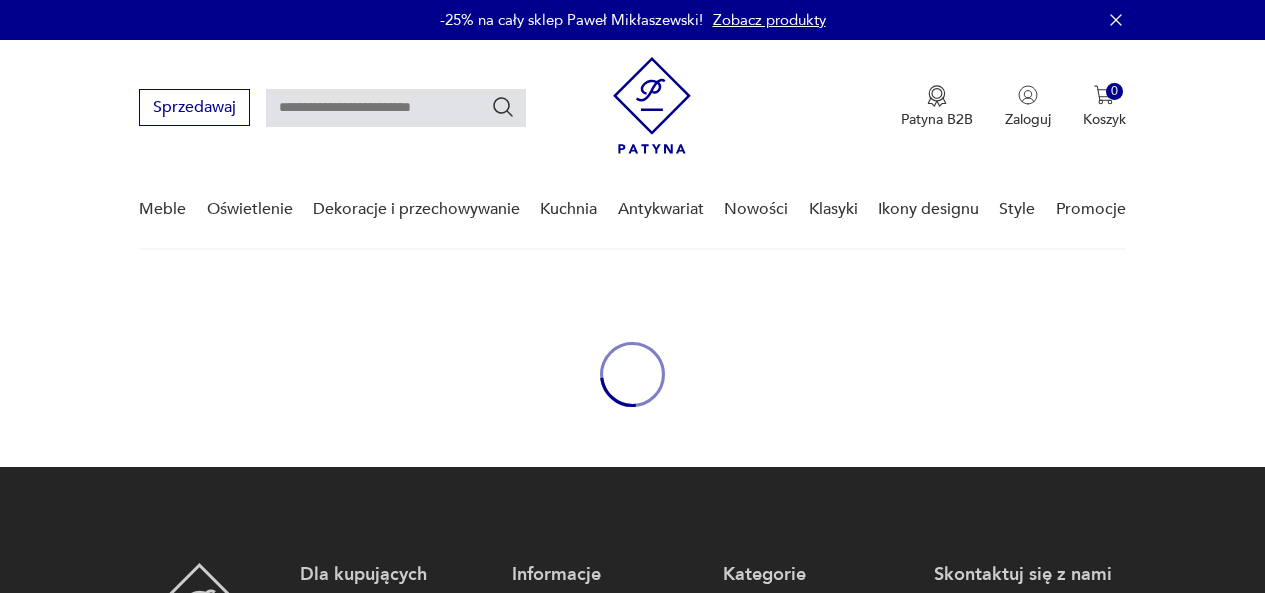 scroll, scrollTop: 0, scrollLeft: 0, axis: both 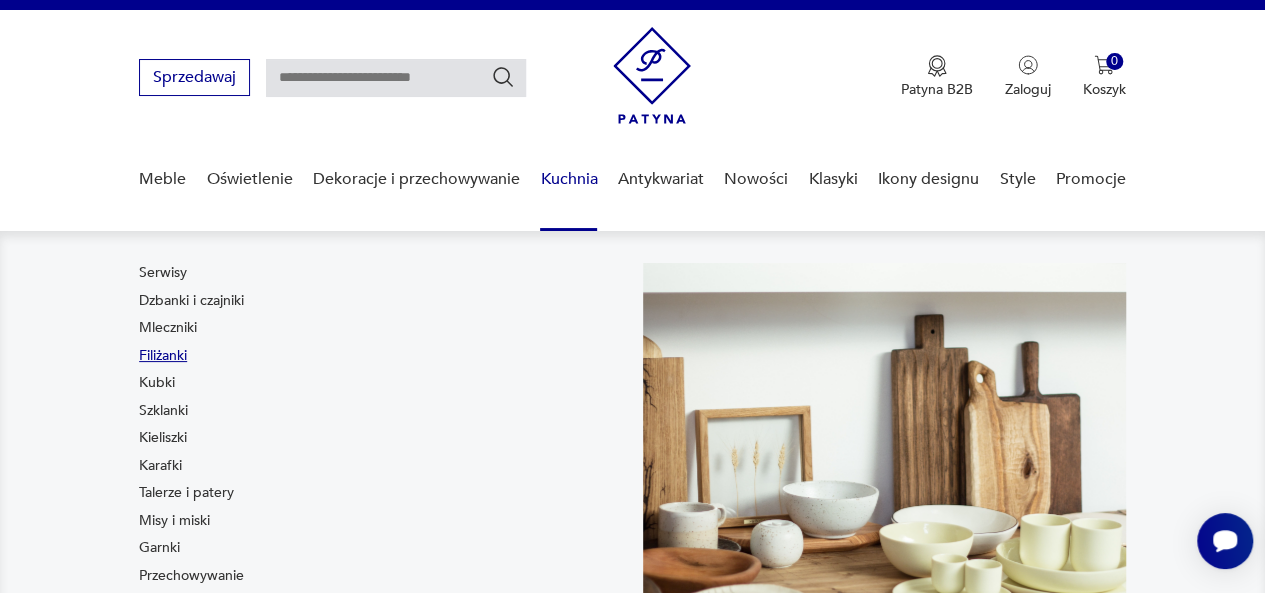 click on "Filiżanki" at bounding box center (163, 356) 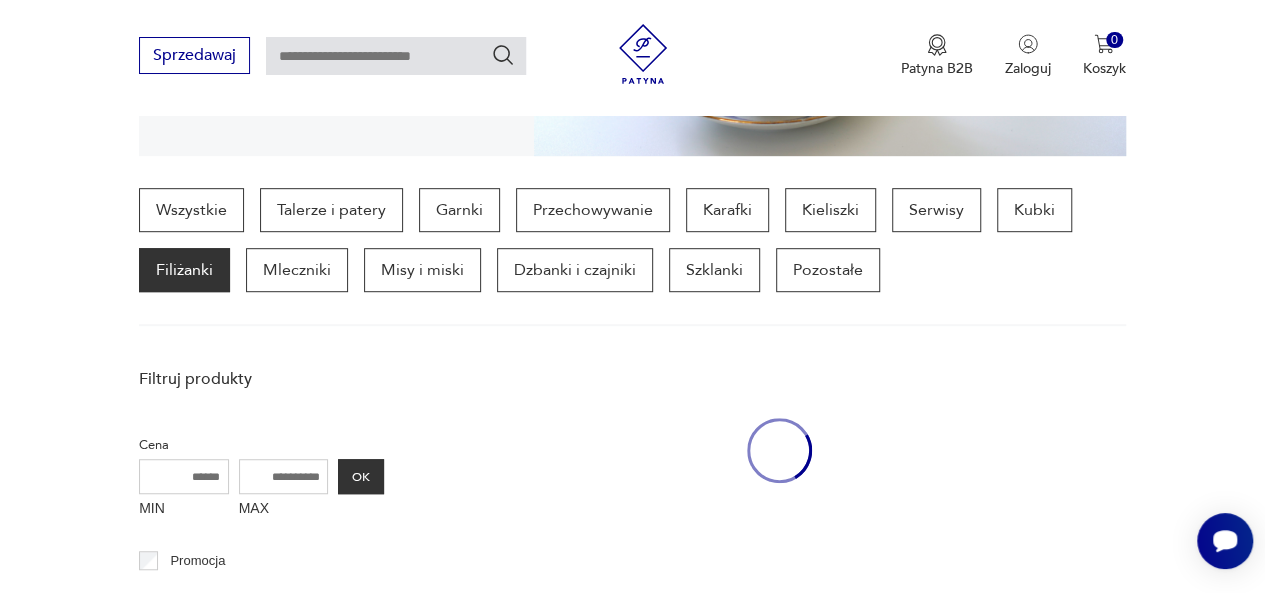 scroll, scrollTop: 530, scrollLeft: 0, axis: vertical 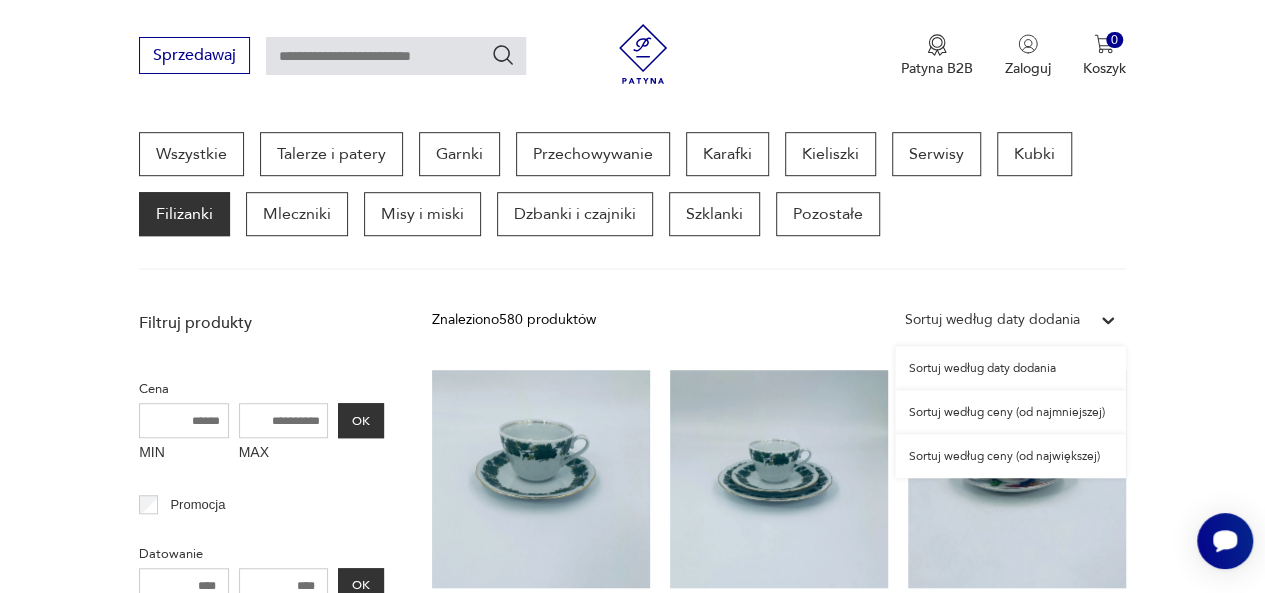 click 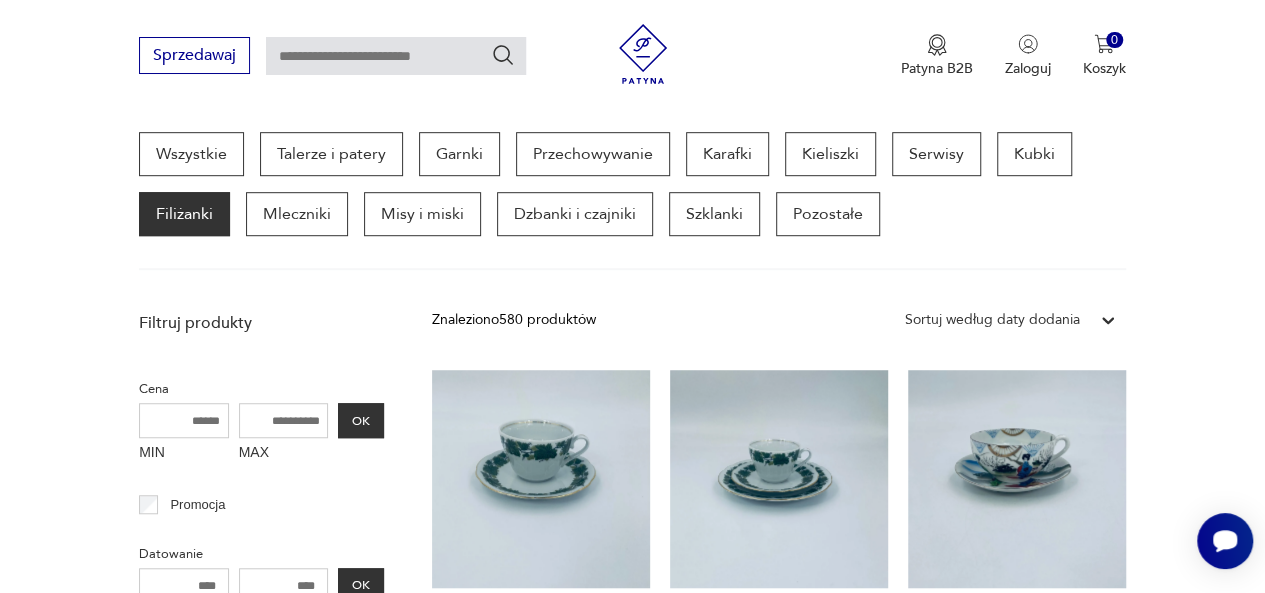 scroll, scrollTop: 1049, scrollLeft: 0, axis: vertical 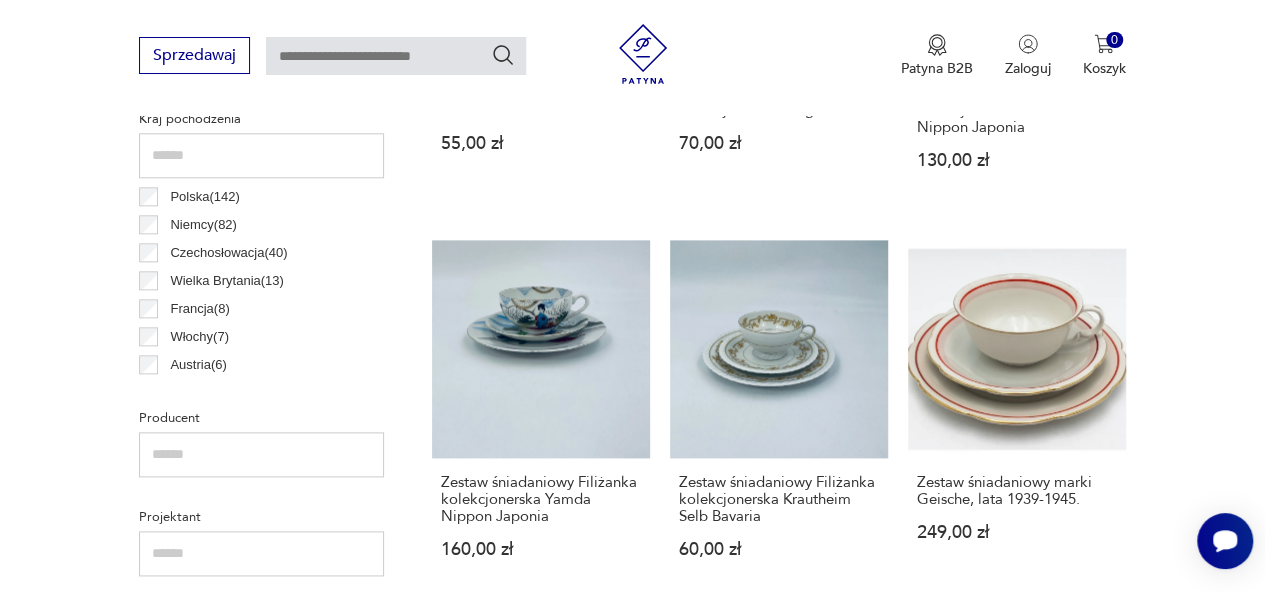 click on "Sprzedawaj Patyna B2B Zaloguj 0 Koszyk Twój koszyk ( 0 ) Brak produktów w koszyku IDŹ DO KOSZYKA" at bounding box center [632, 57] 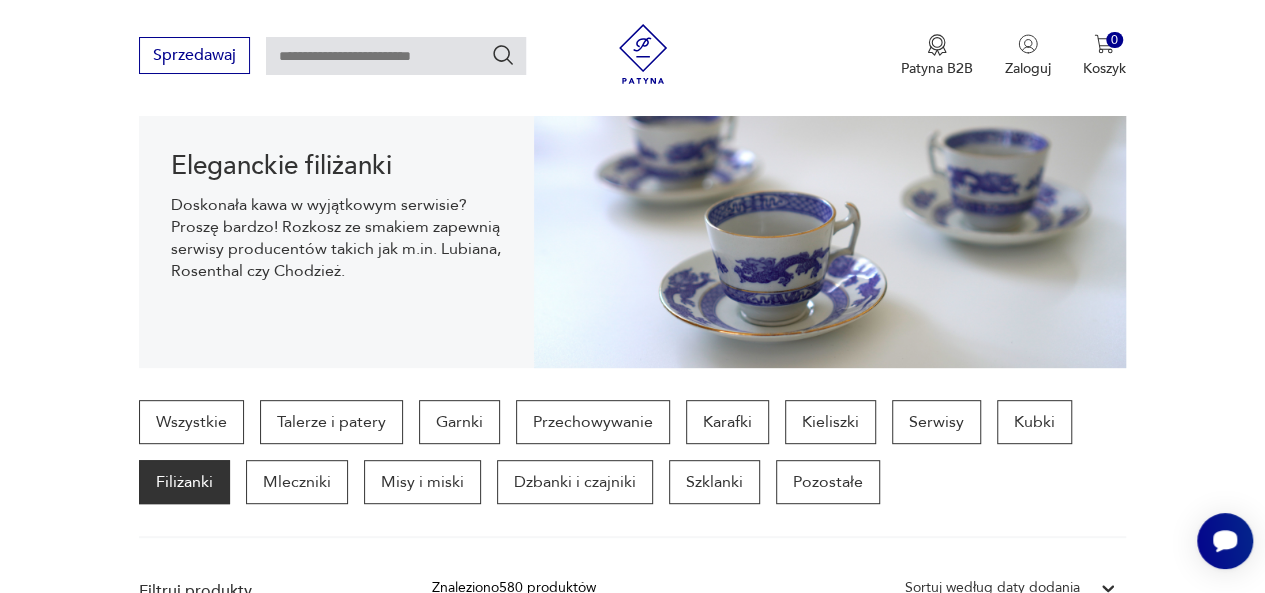 scroll, scrollTop: 236, scrollLeft: 0, axis: vertical 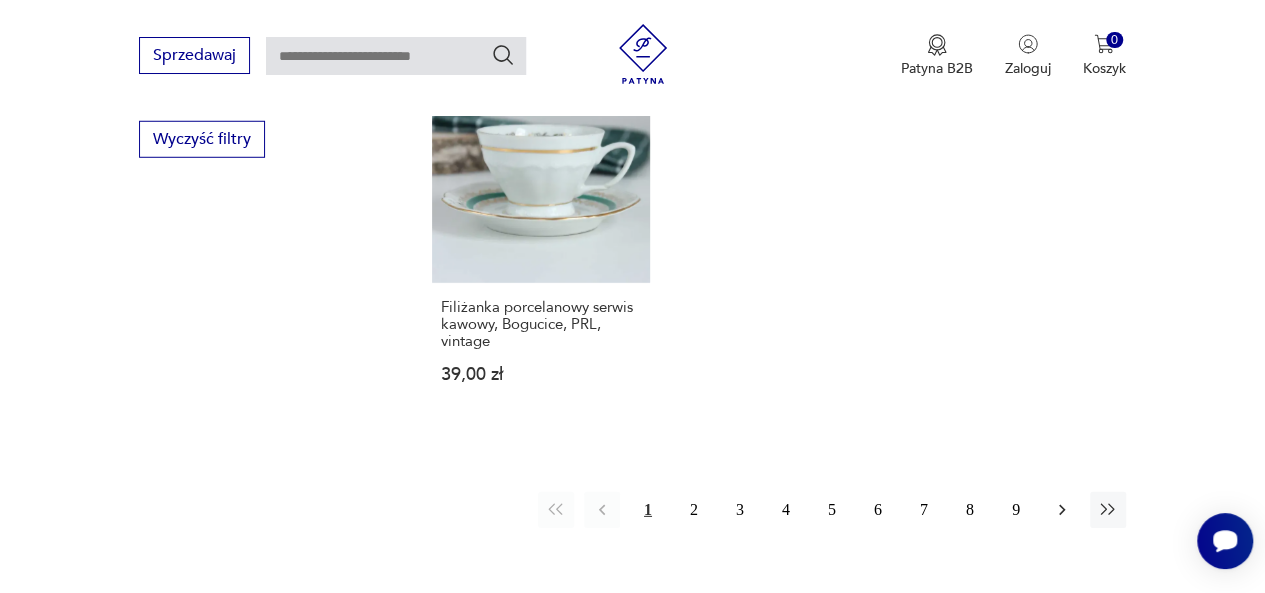 click 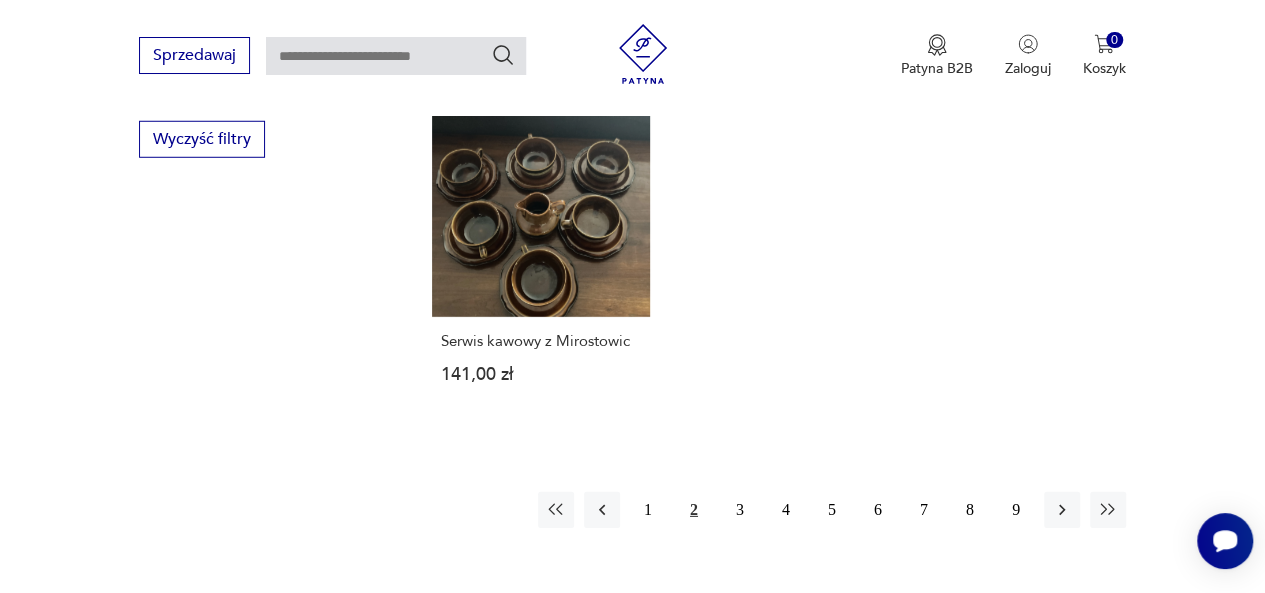 scroll, scrollTop: 2836, scrollLeft: 0, axis: vertical 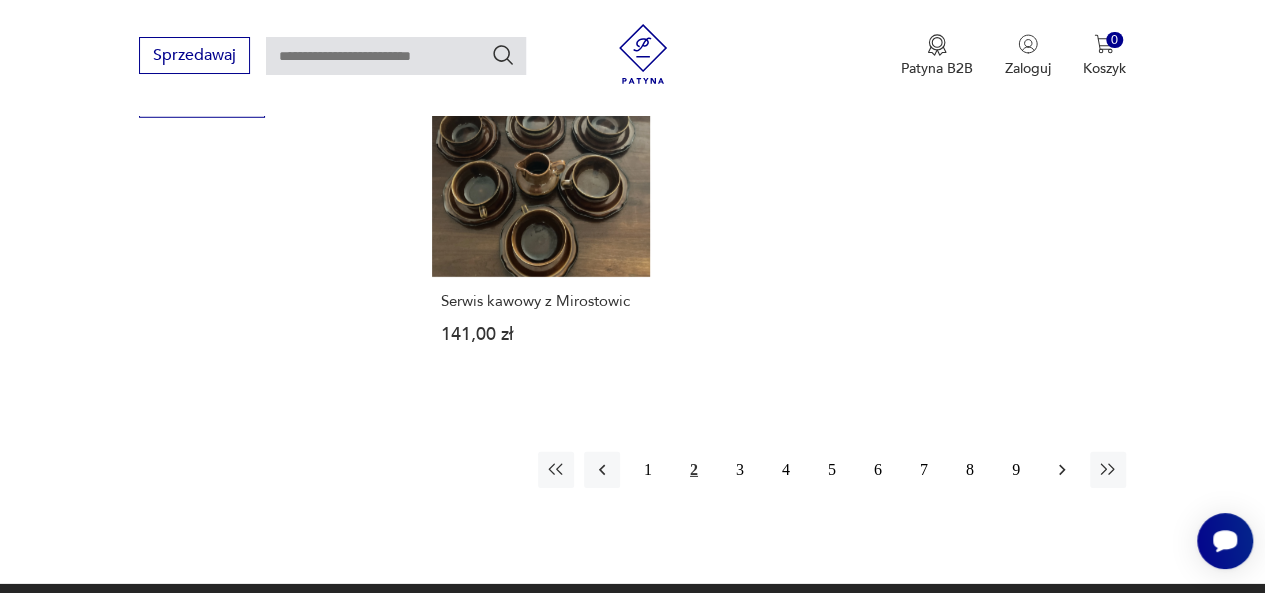 click 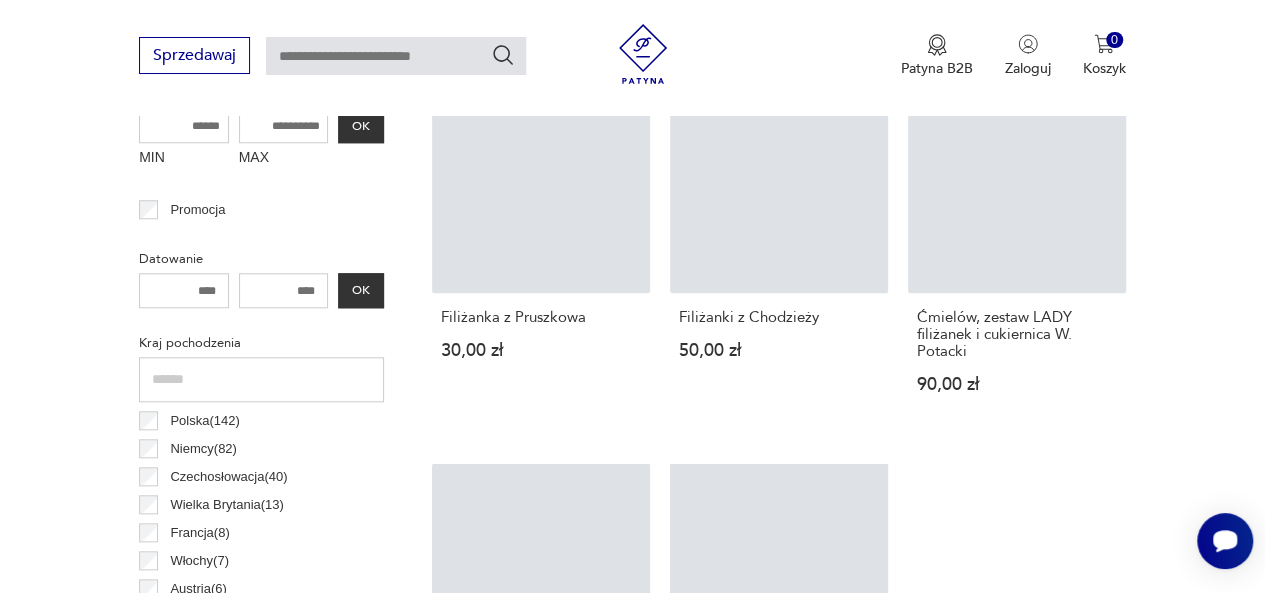 scroll, scrollTop: 836, scrollLeft: 0, axis: vertical 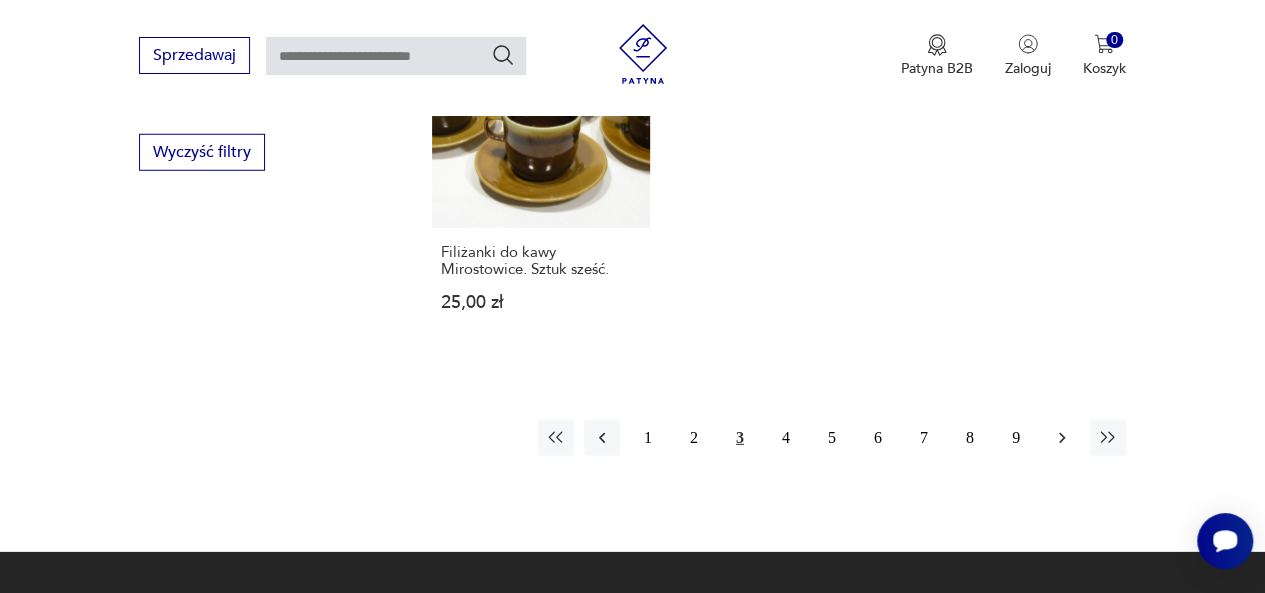 click 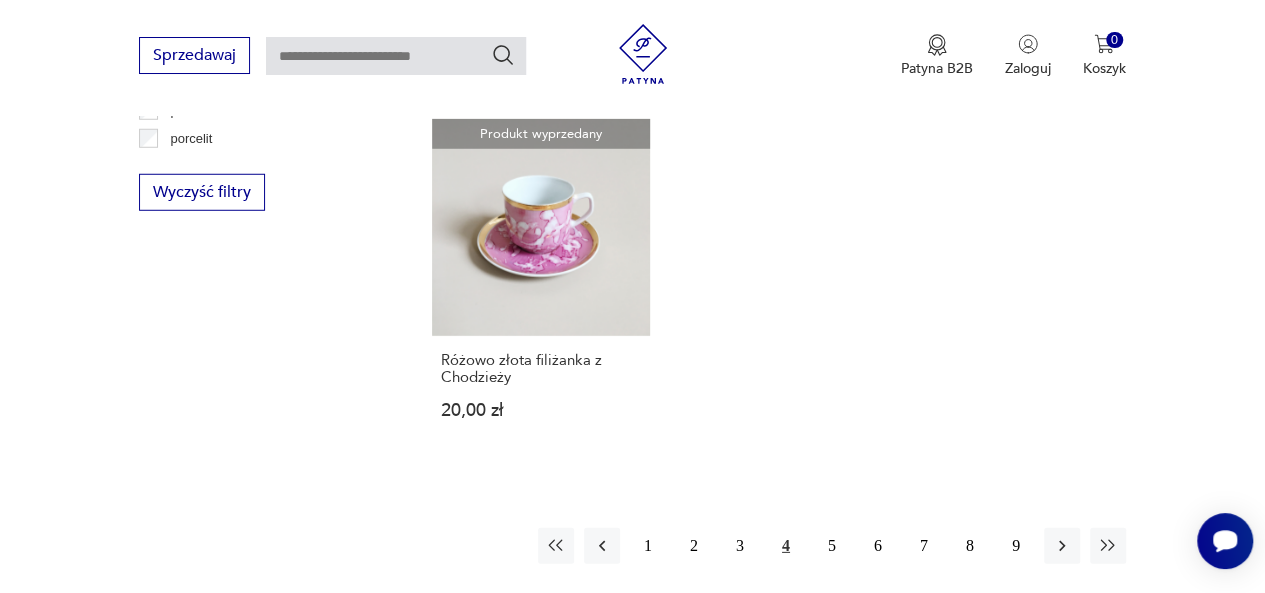 scroll, scrollTop: 2756, scrollLeft: 0, axis: vertical 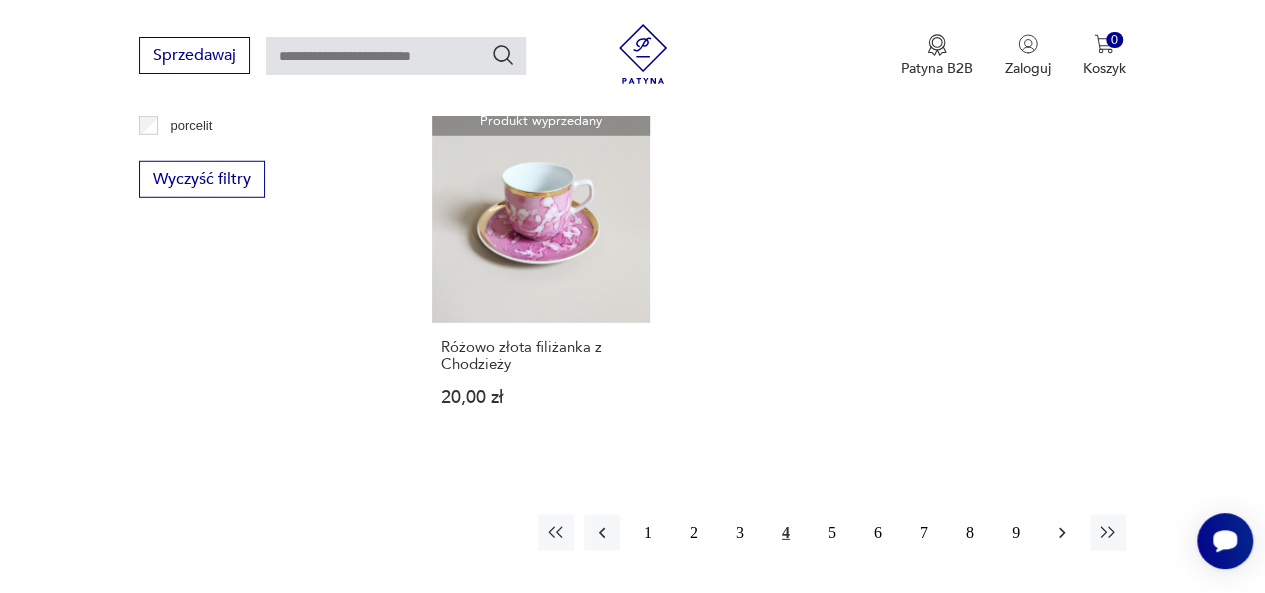 click 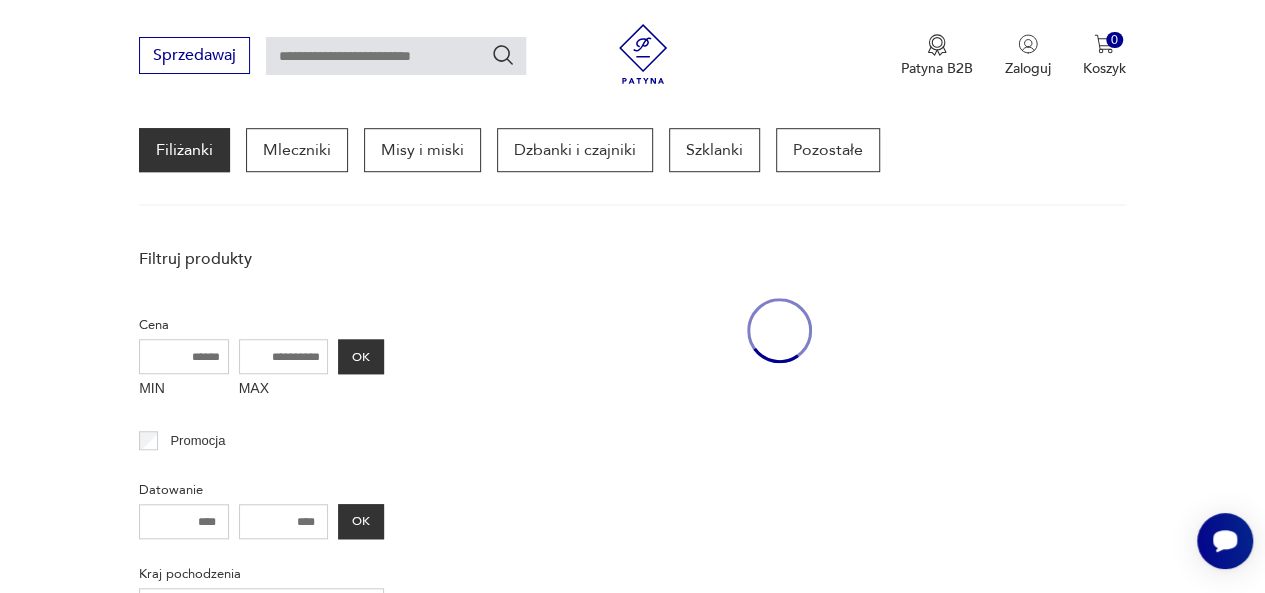scroll, scrollTop: 530, scrollLeft: 0, axis: vertical 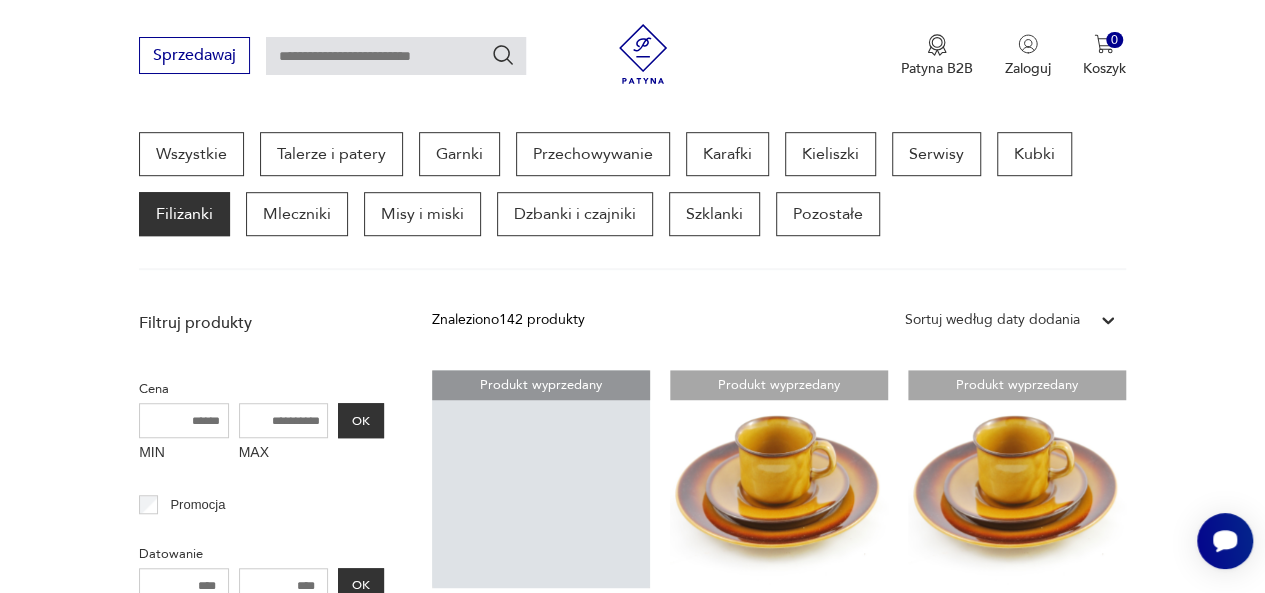 click on "Filtruj produkty Cena MIN MAX OK Promocja Datowanie OK Kraj pochodzenia Polska  ( 142 ) Niemcy  ( 82 ) Czechosłowacja  ( 40 ) Wielka Brytania  ( 13 ) Francja  ( 8 ) Włochy  ( 7 ) Austria  ( 6 ) Finlandia  ( 5 ) Producent Projektant Stan przedmiotu Klasyk Kolor Tag art deco Bauhaus Bavaria black friday Cepelia ceramika Chodzież Ćmielów Liczba sztuk 1 2 3 4 powyżej 4 Sygnatura Zdobienie brak inne malatura nadbrik szkliwienie złocenie Tworzywo biskwit fajans inne porcelana porcelit Wyczyść filtry Znaleziono  142   produkty Filtruj Sortuj według daty dodania Sortuj według daty dodania Produkt wyprzedany Filiżanki [BRAND] serwis "Millenium/Helena" proj. Ruszczyński, Kwinta 199,00 zł Produkt wyprzedany SALE -40%! Zestaw śniadaniowy Tułowice 30,00 zł Produkt wyprzedany SALE-40%! Zestaw śniadaniowy Tułowice 30,00 zł Produkt wyprzedany Zestaw czterech filiżanek z Chodzieży 55,00 zł Produkt wyprzedany 79,00 zł 1 2 3 4" at bounding box center (632, 1579) 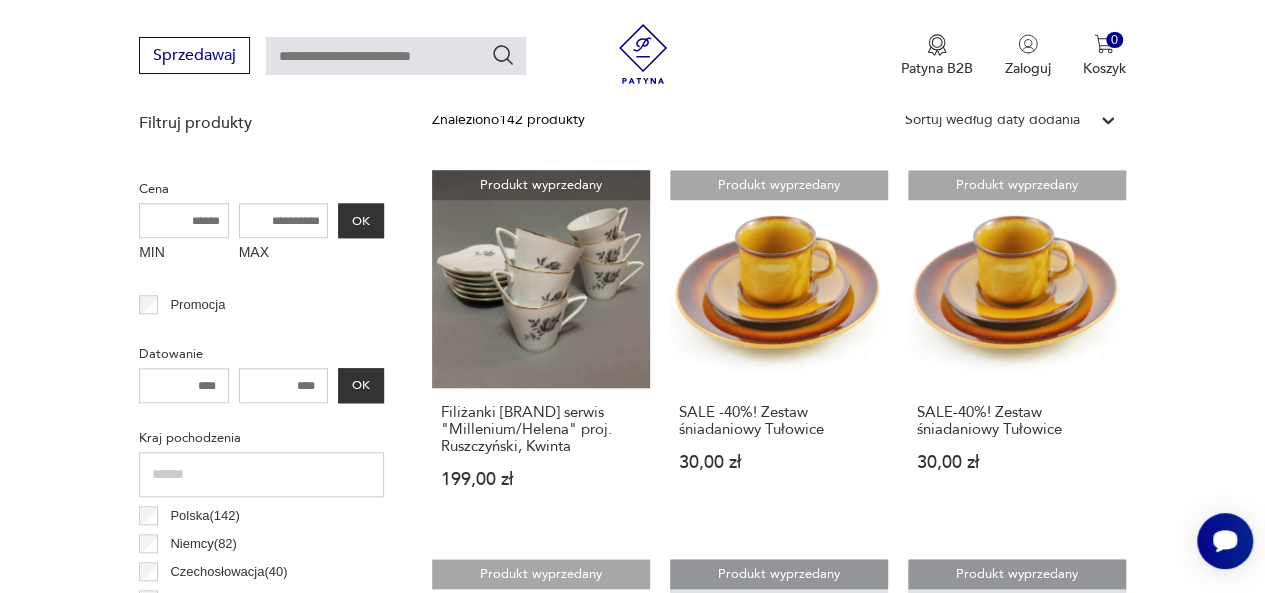 scroll, scrollTop: 784, scrollLeft: 0, axis: vertical 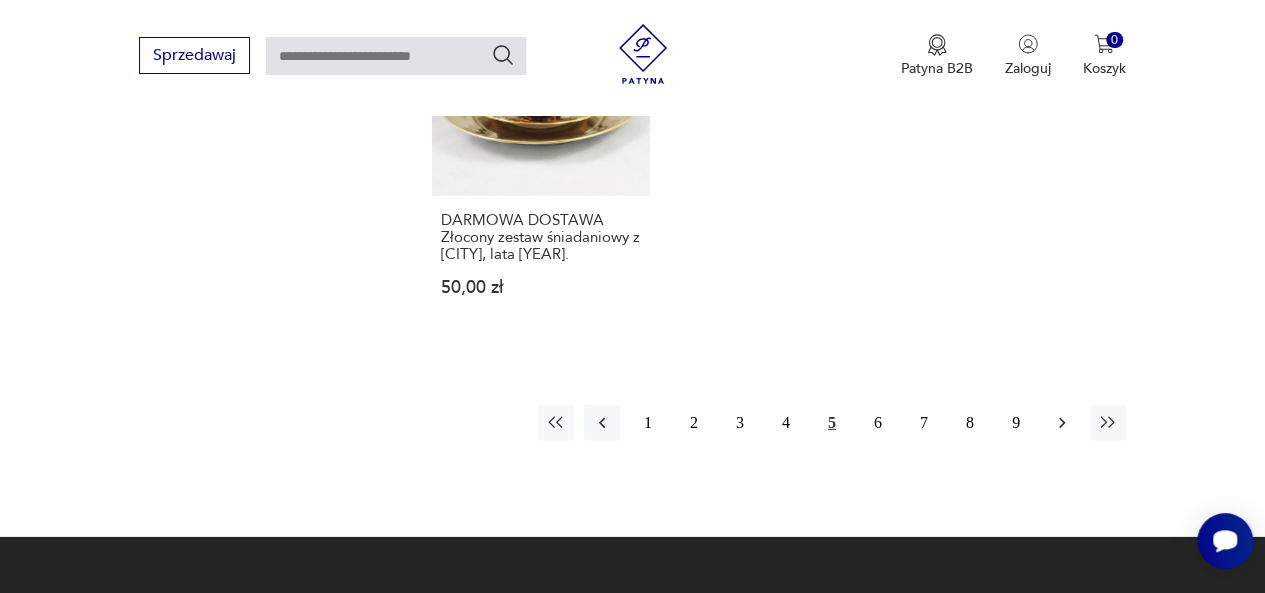 click 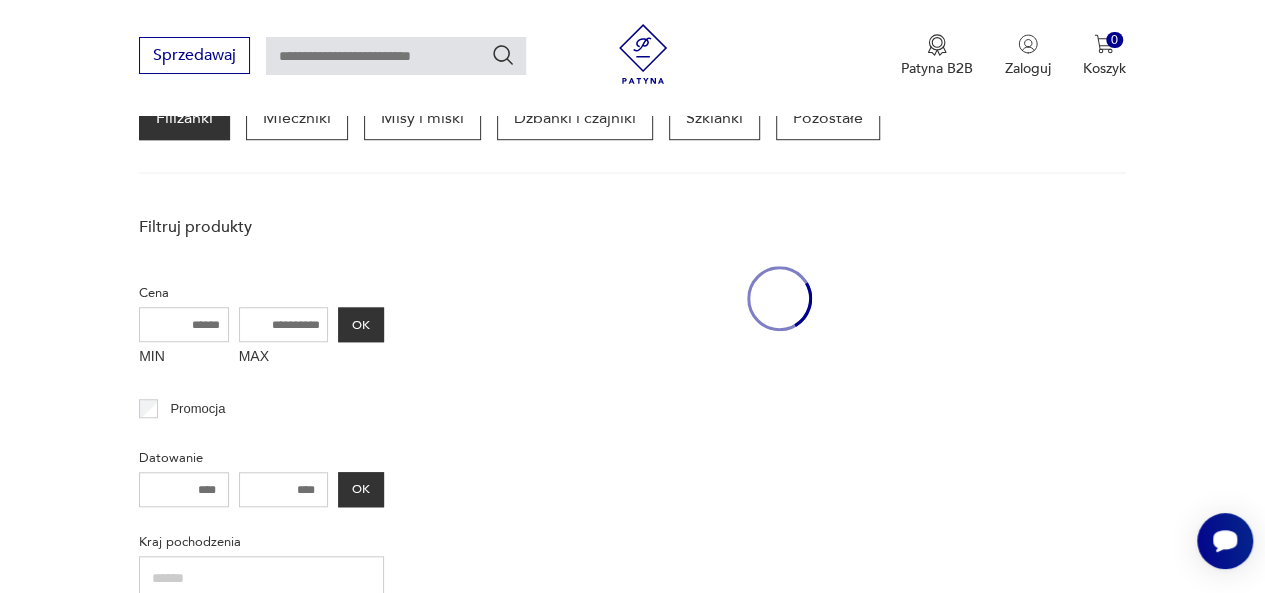 scroll, scrollTop: 530, scrollLeft: 0, axis: vertical 